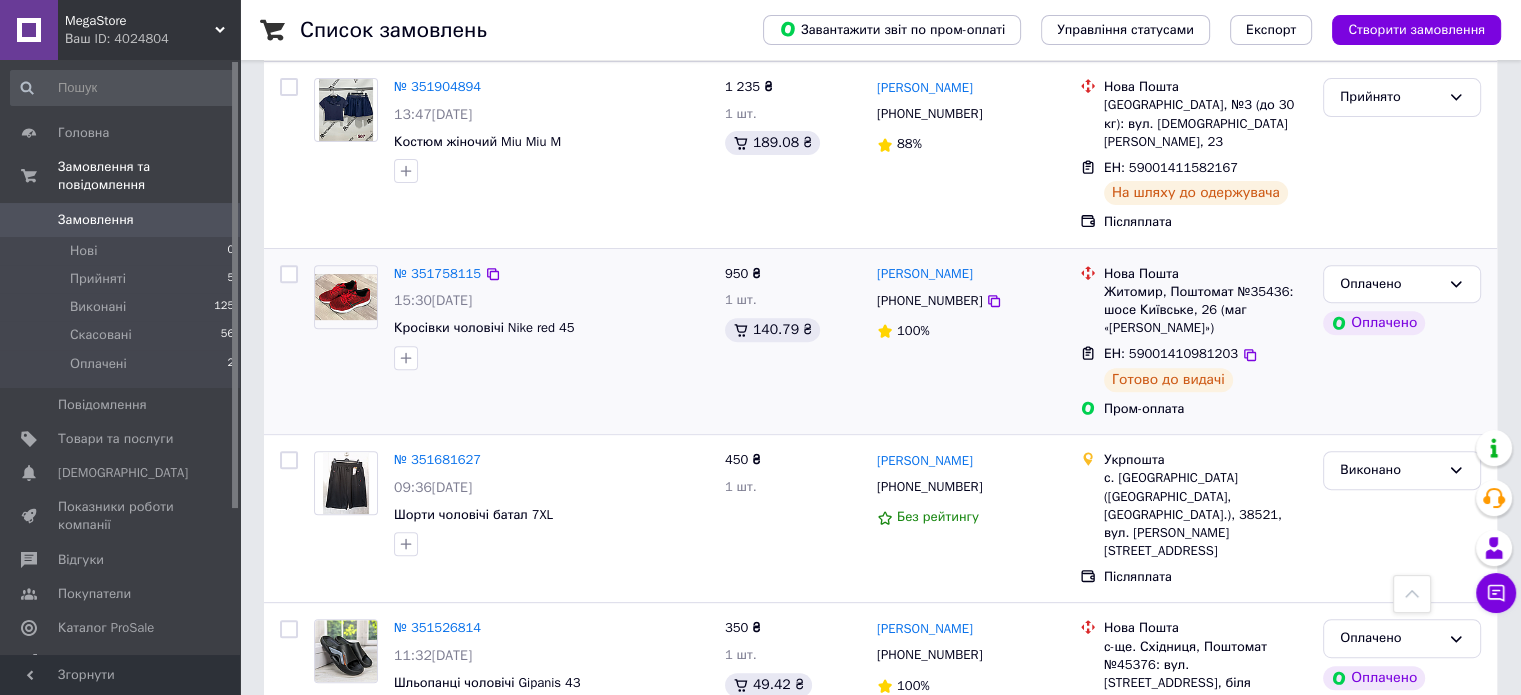 scroll, scrollTop: 800, scrollLeft: 0, axis: vertical 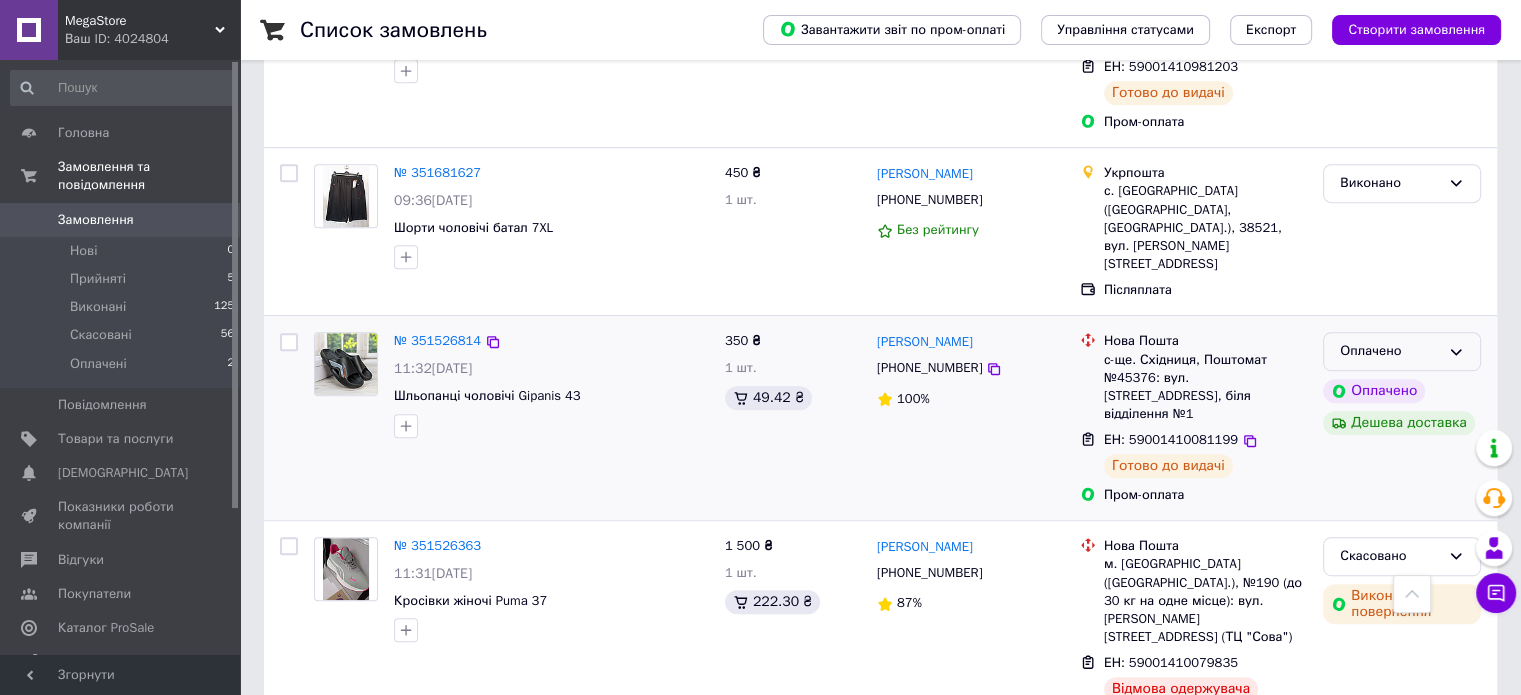 click on "Оплачено" at bounding box center [1402, 351] 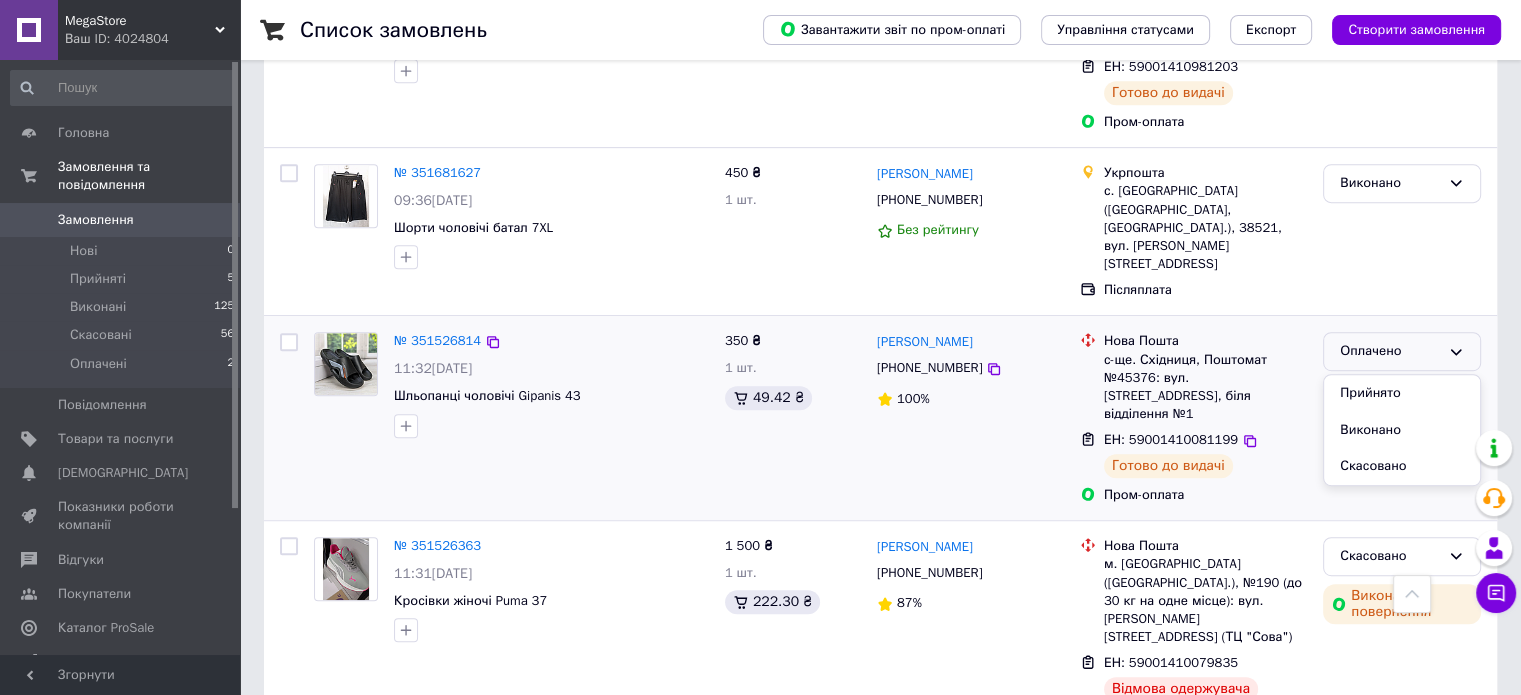 click on "Оплачено Прийнято Виконано Скасовано" at bounding box center (1402, 351) 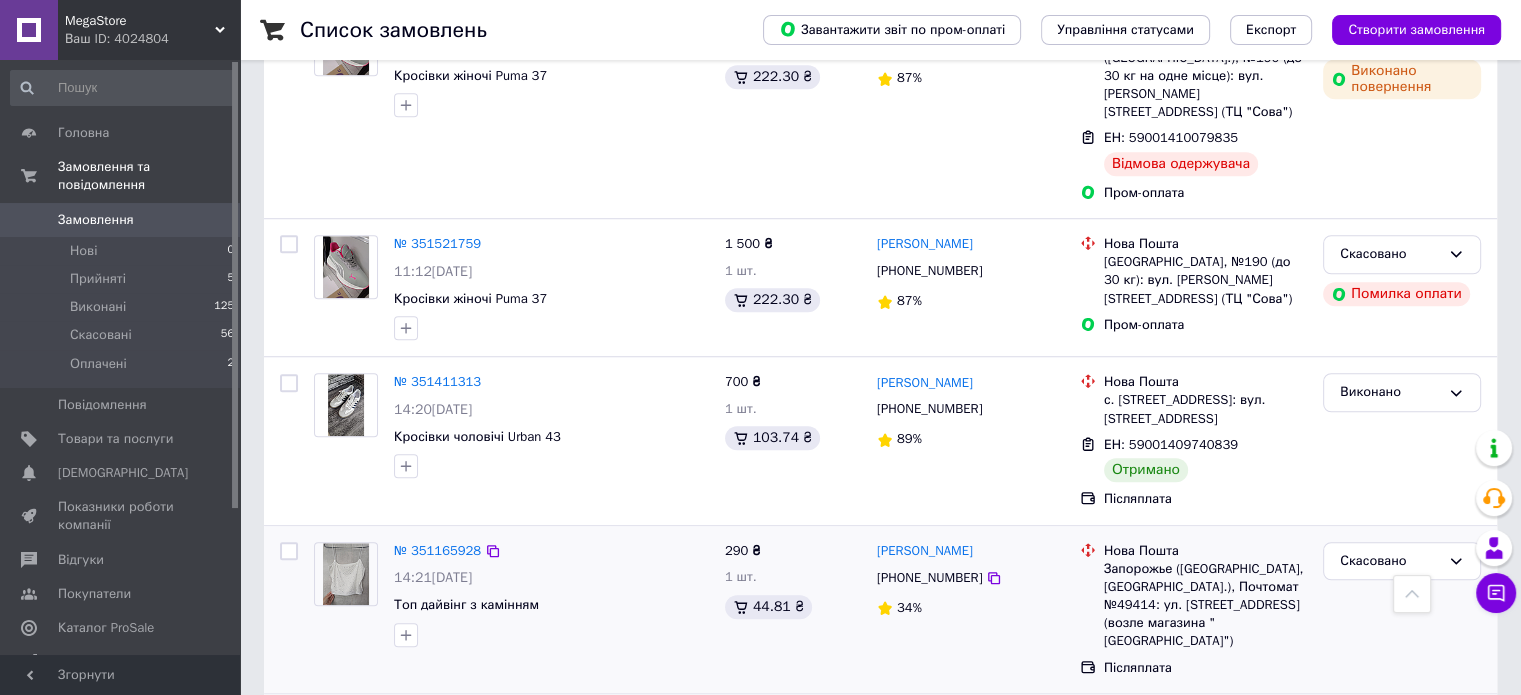 scroll, scrollTop: 1500, scrollLeft: 0, axis: vertical 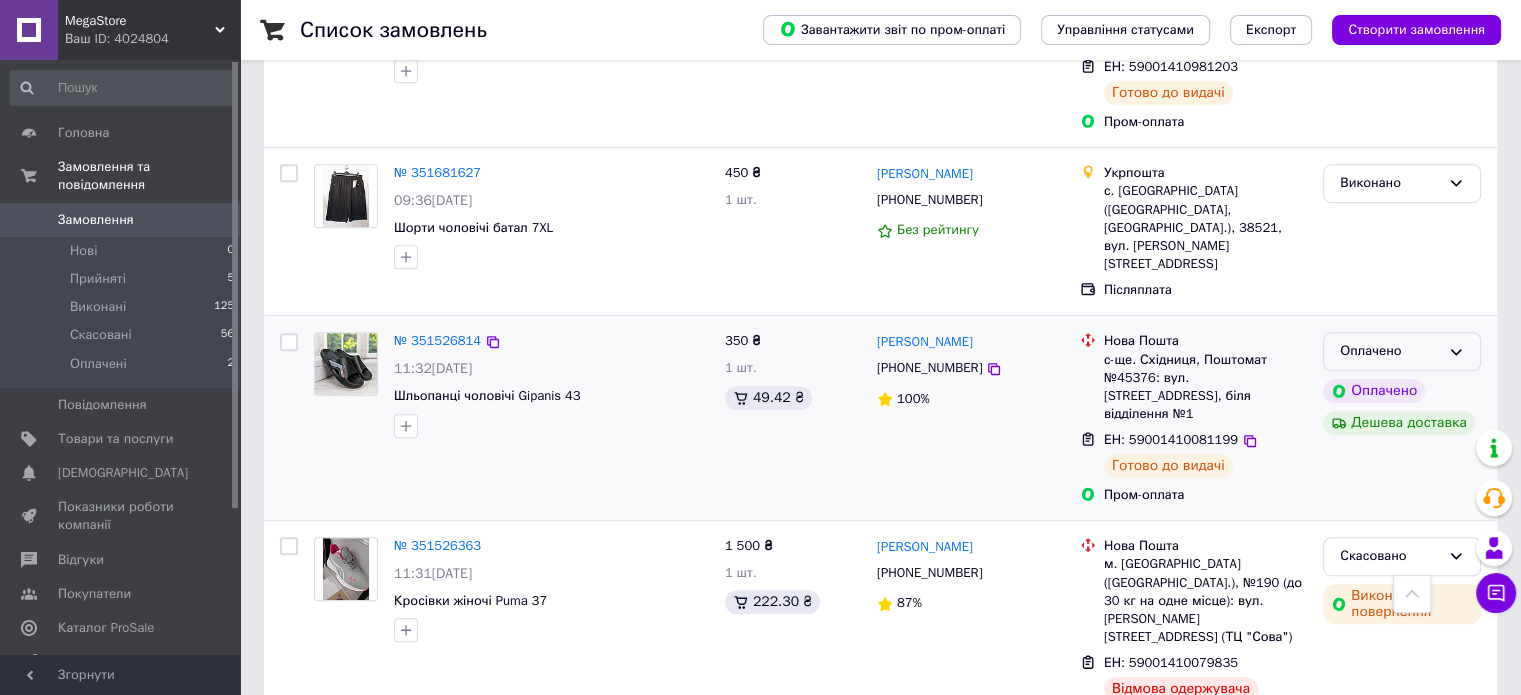 click 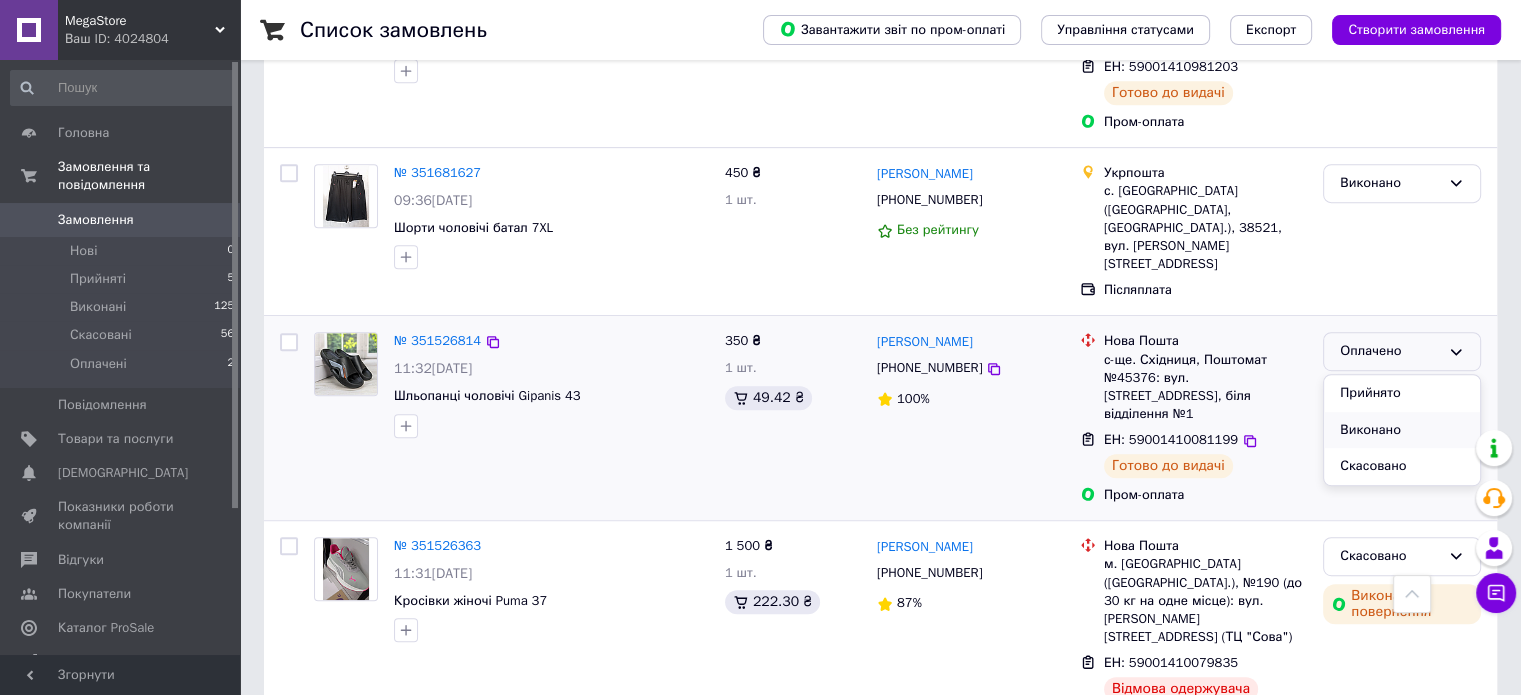 click on "Виконано" at bounding box center [1402, 430] 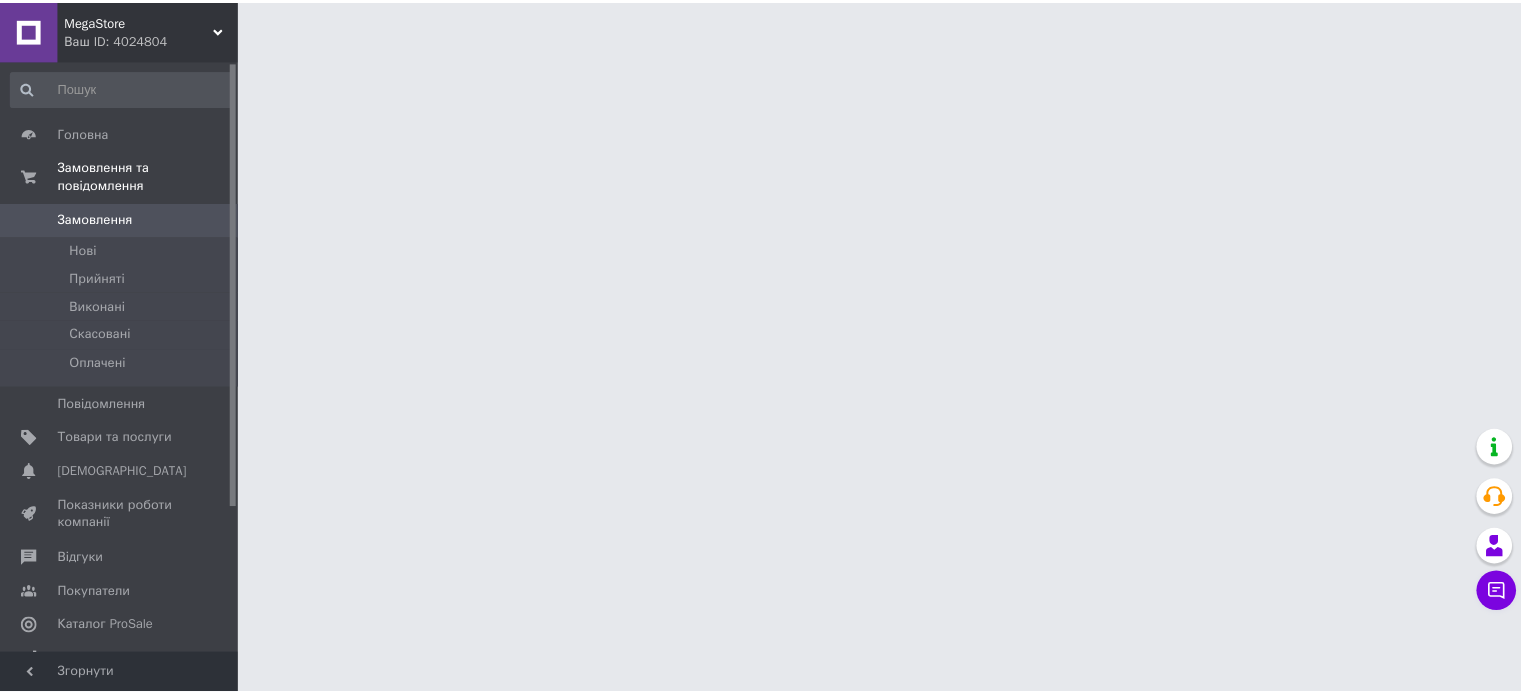 scroll, scrollTop: 0, scrollLeft: 0, axis: both 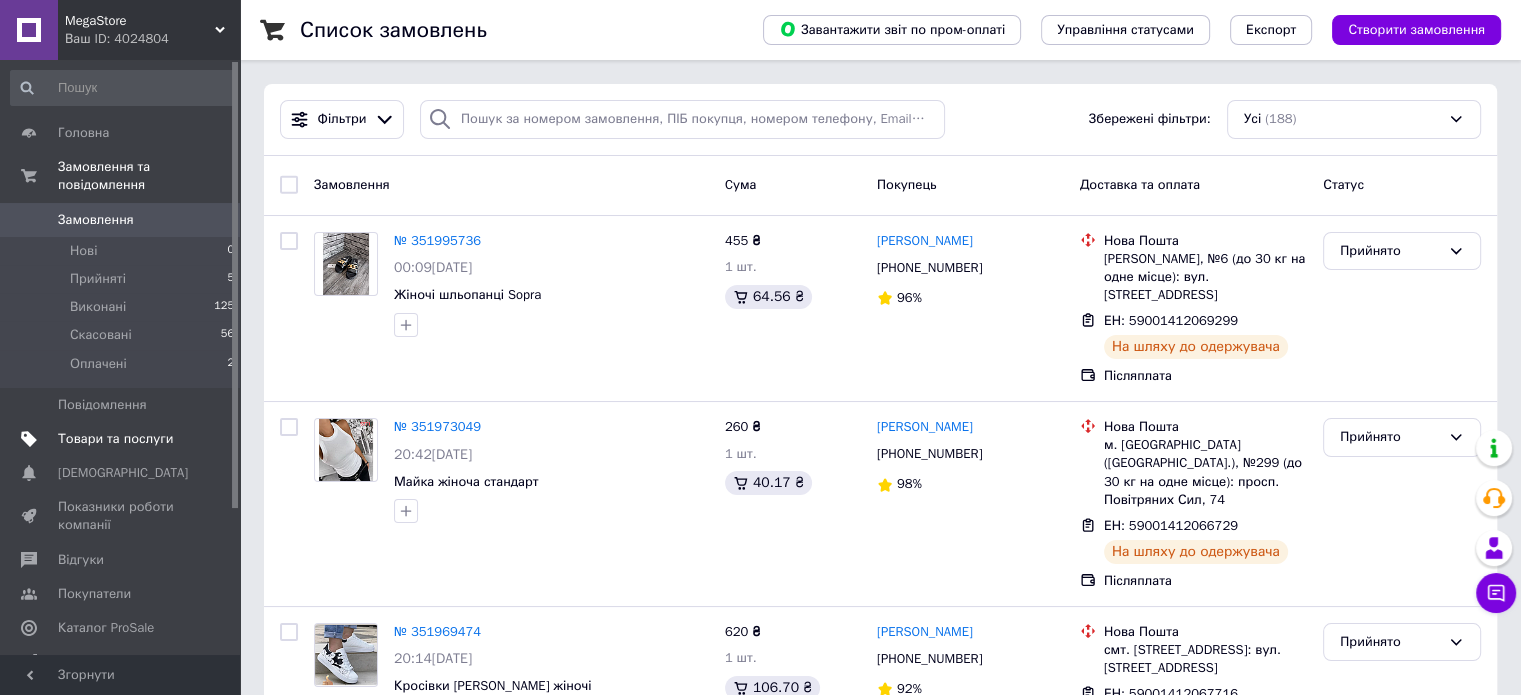 click on "Товари та послуги" at bounding box center [115, 439] 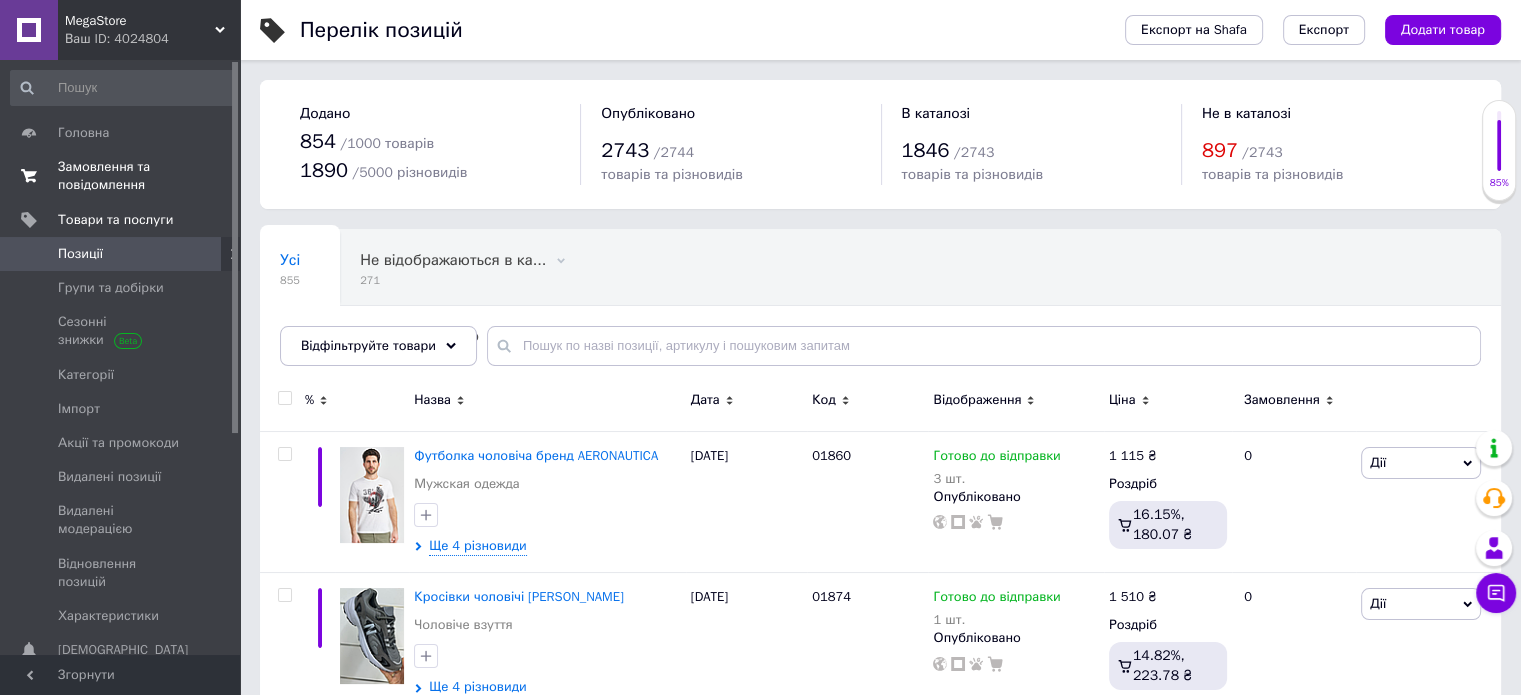 click on "Замовлення та повідомлення" at bounding box center (121, 176) 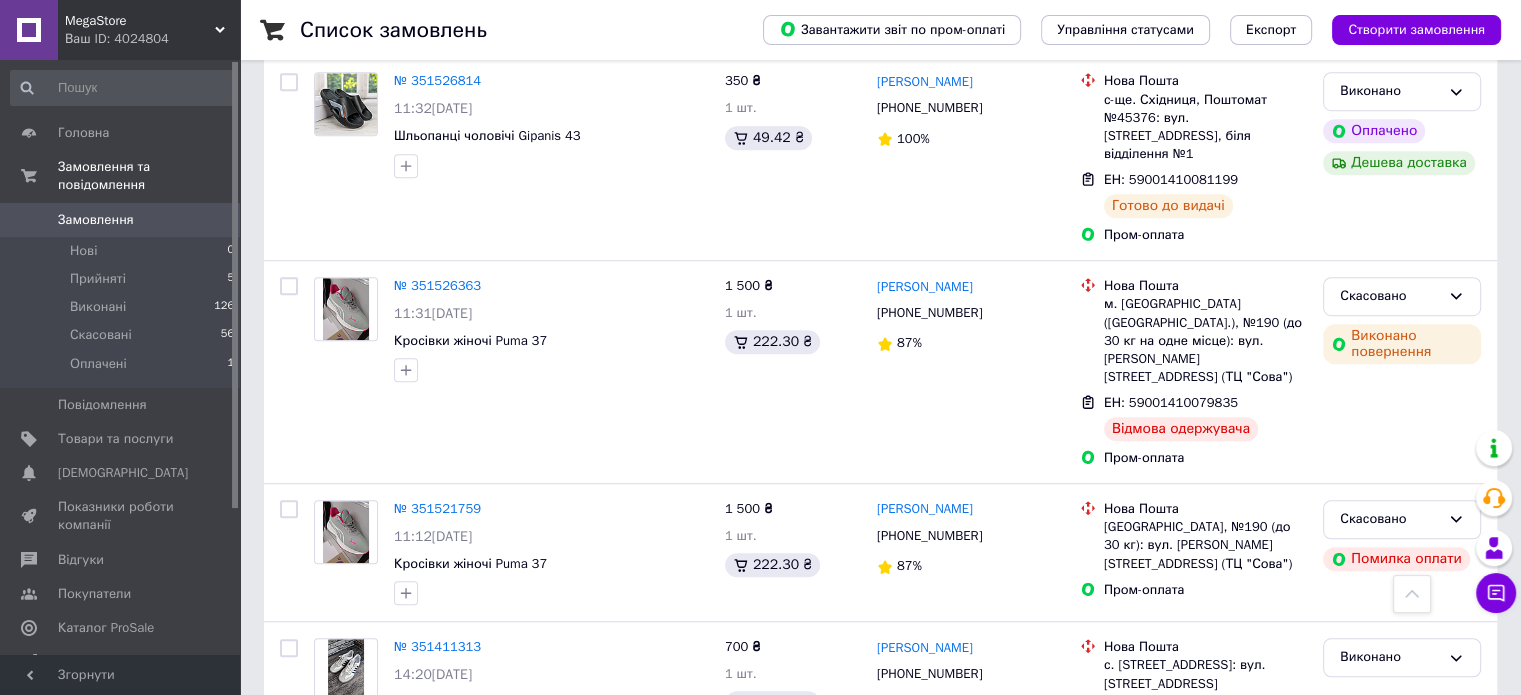 scroll, scrollTop: 1100, scrollLeft: 0, axis: vertical 